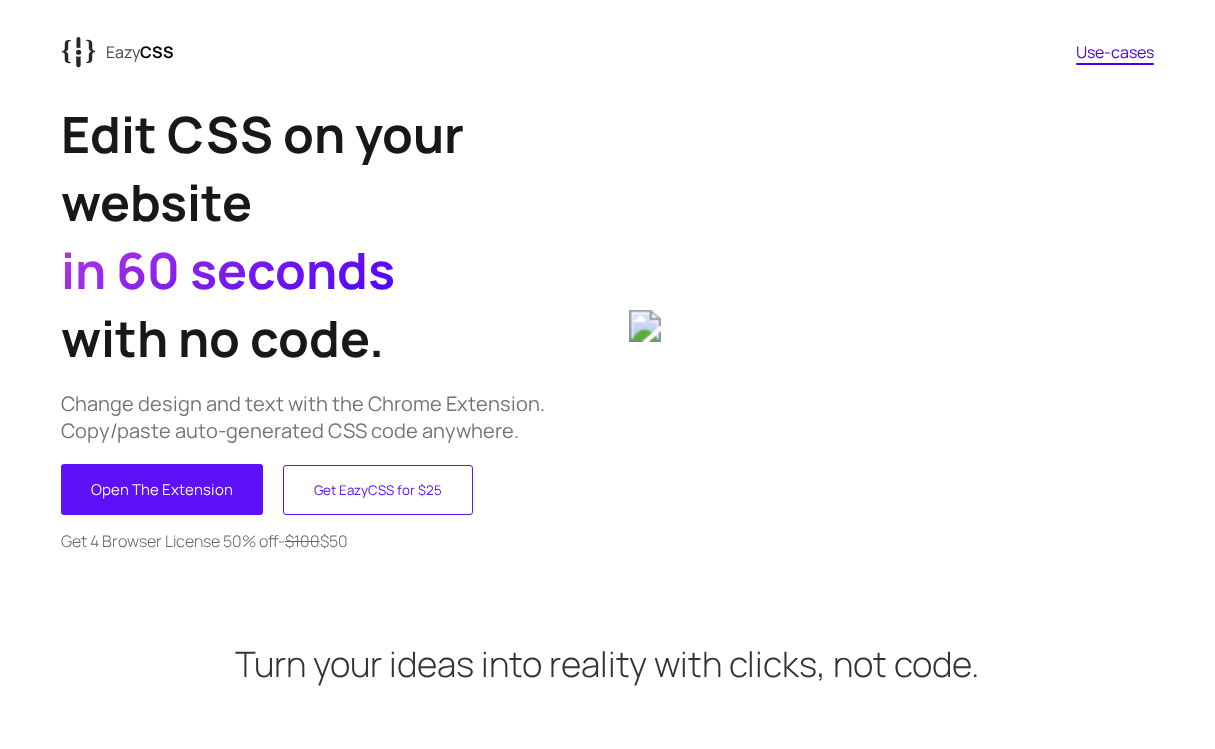 scroll, scrollTop: 0, scrollLeft: 0, axis: both 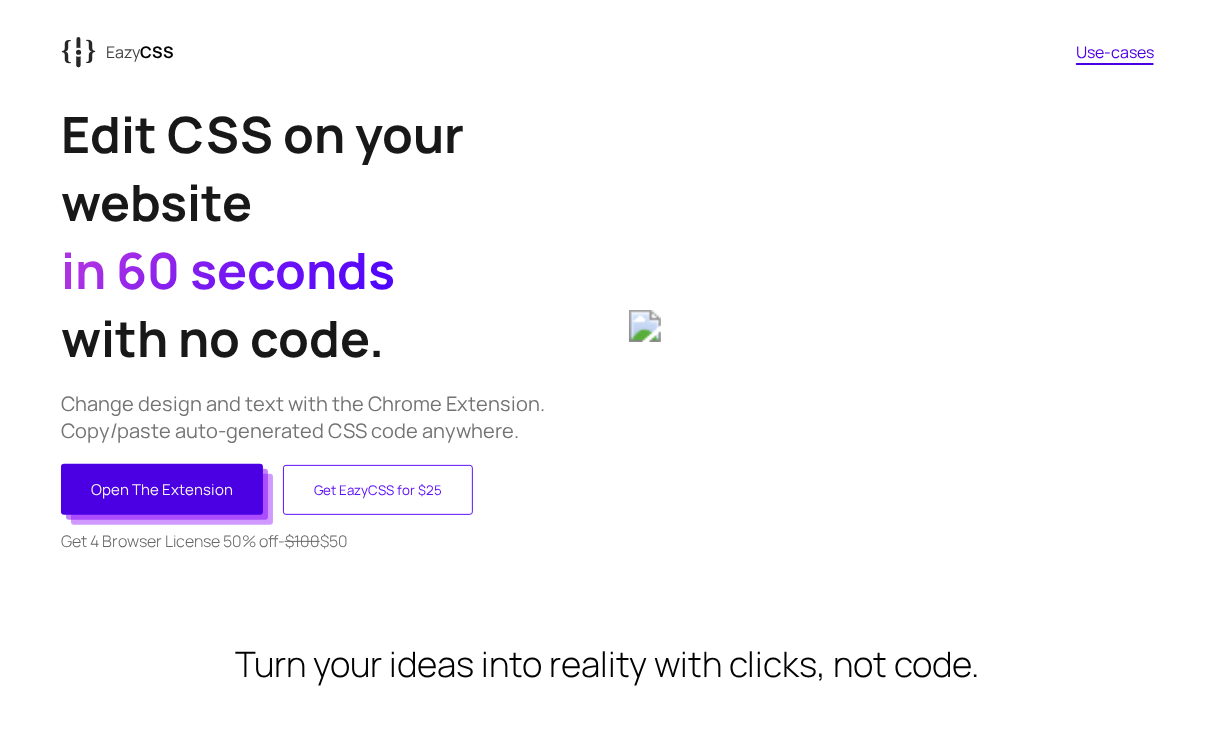 click on "Open The Extension" at bounding box center [162, 489] 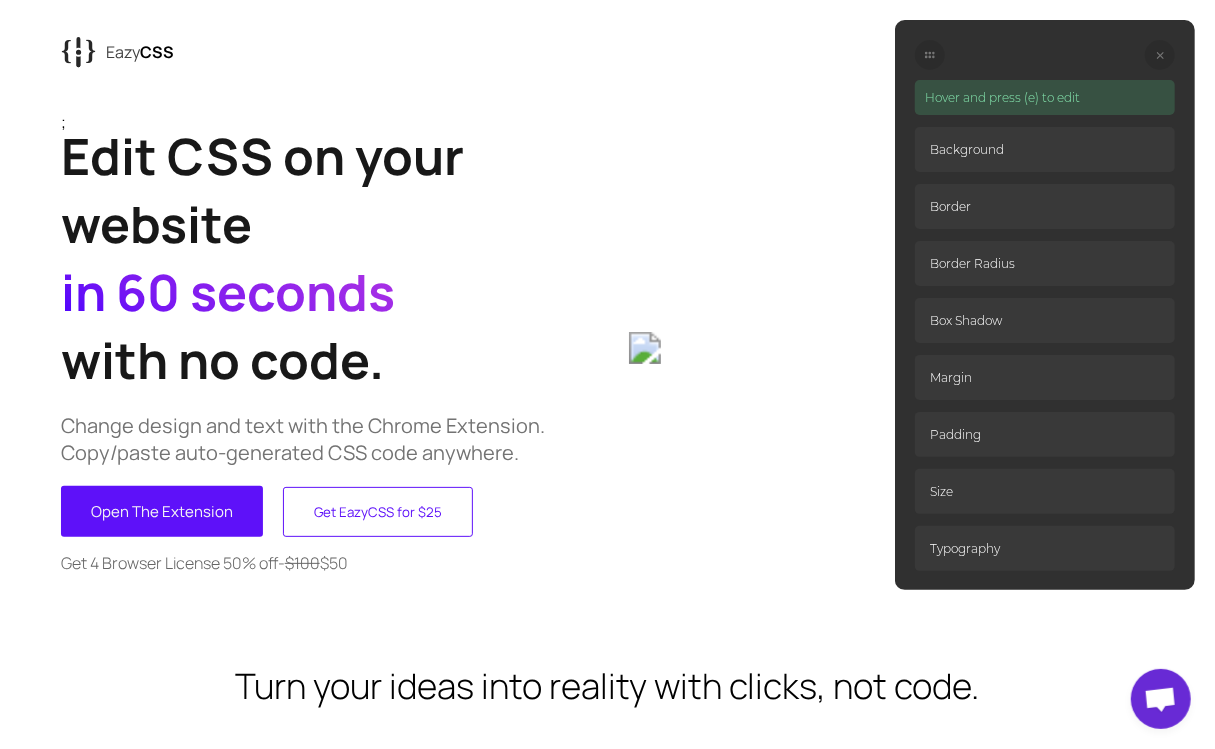 click on "Background" at bounding box center [1045, 149] 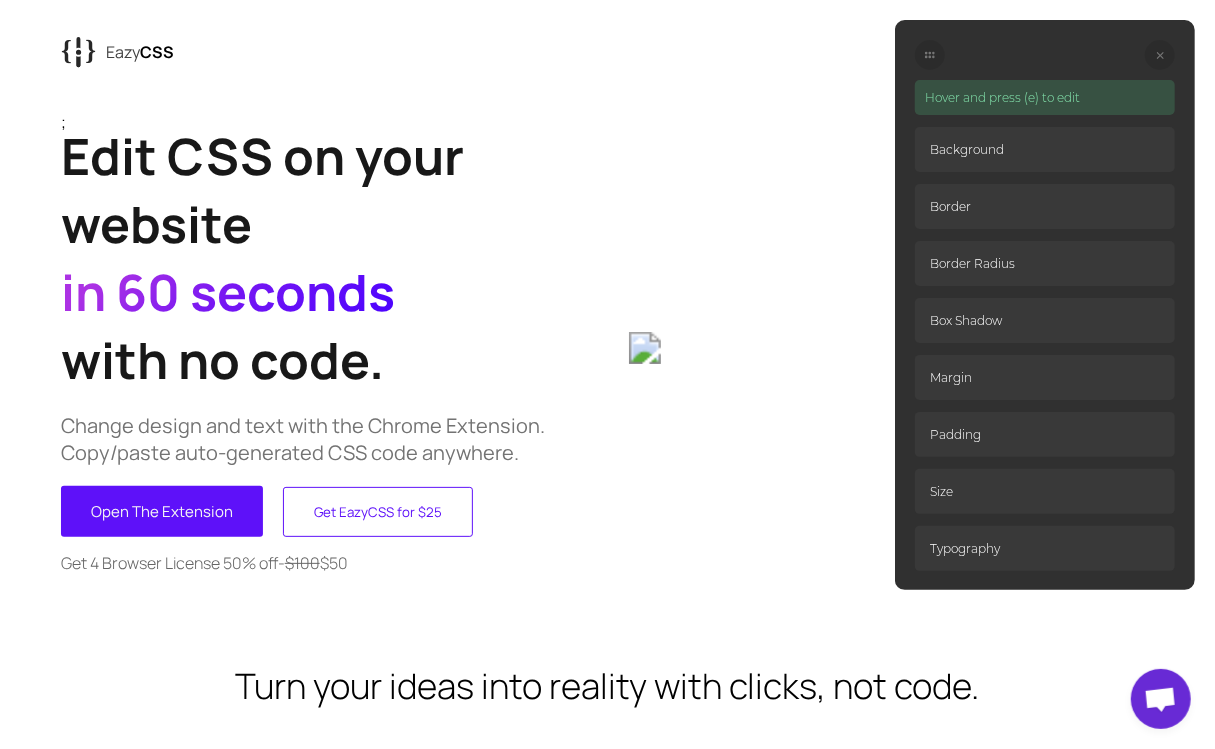 click on "Background" at bounding box center [1045, 149] 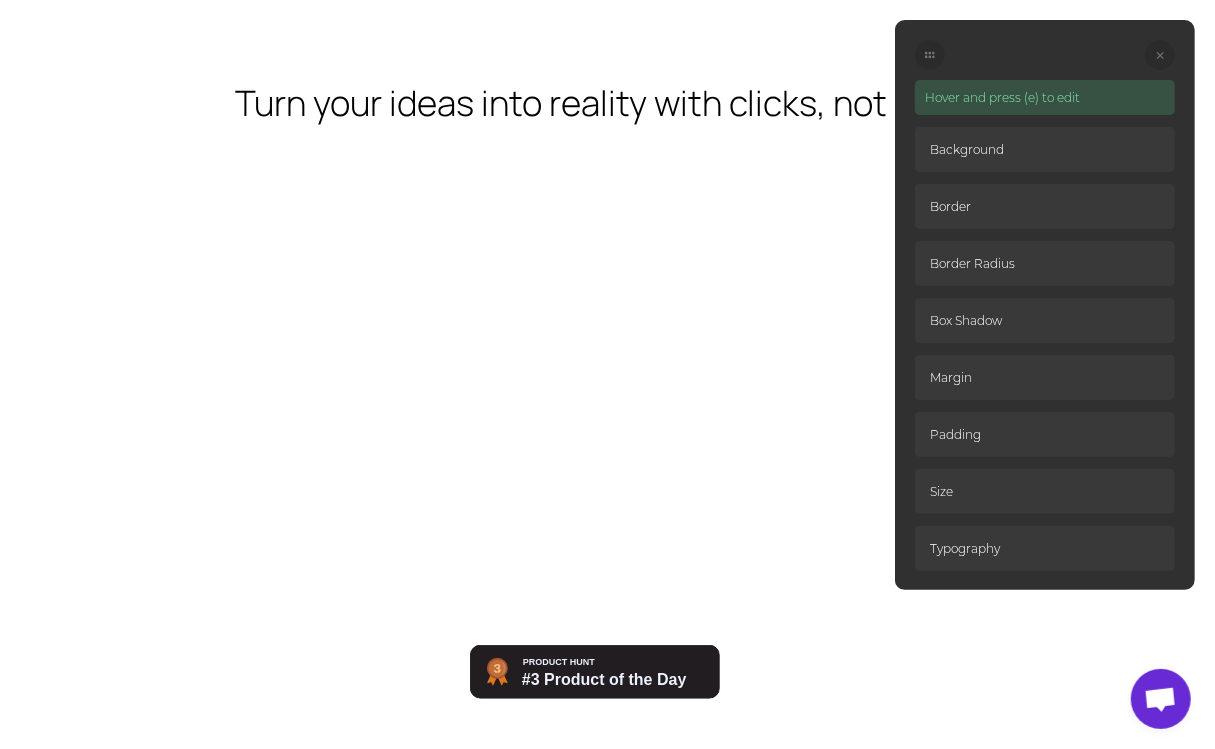 scroll, scrollTop: 654, scrollLeft: 0, axis: vertical 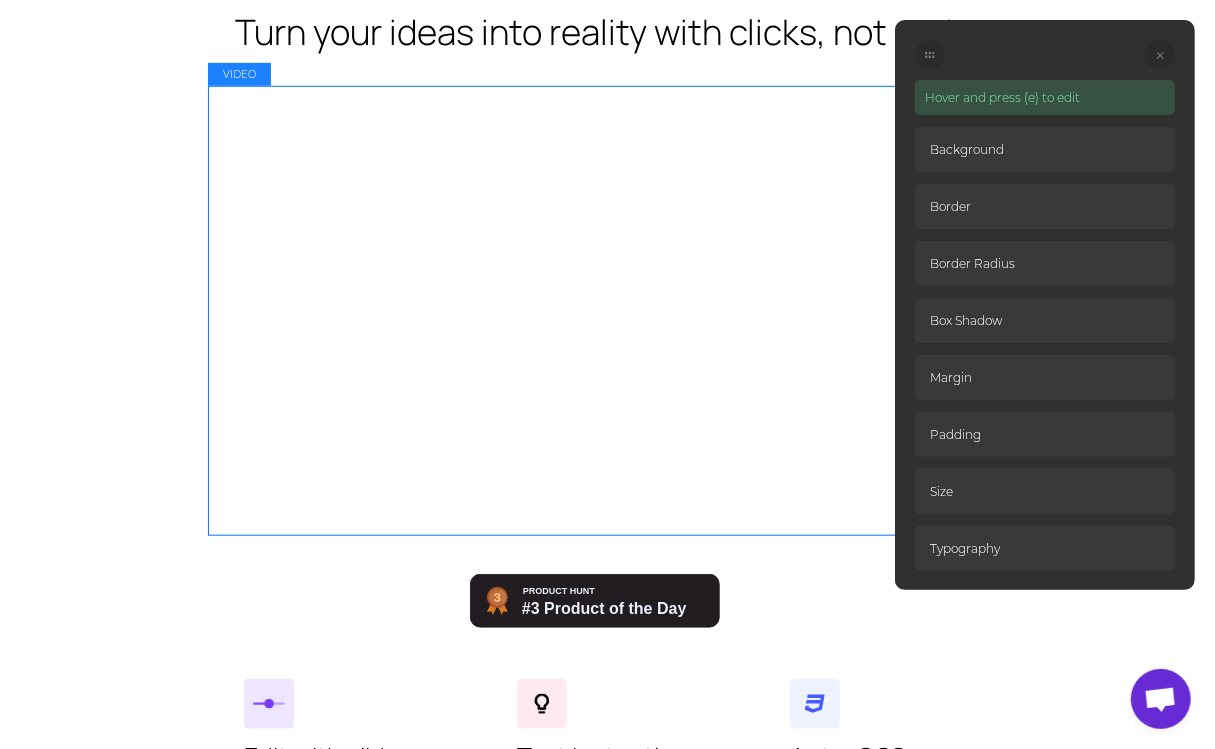 click at bounding box center [608, 310] 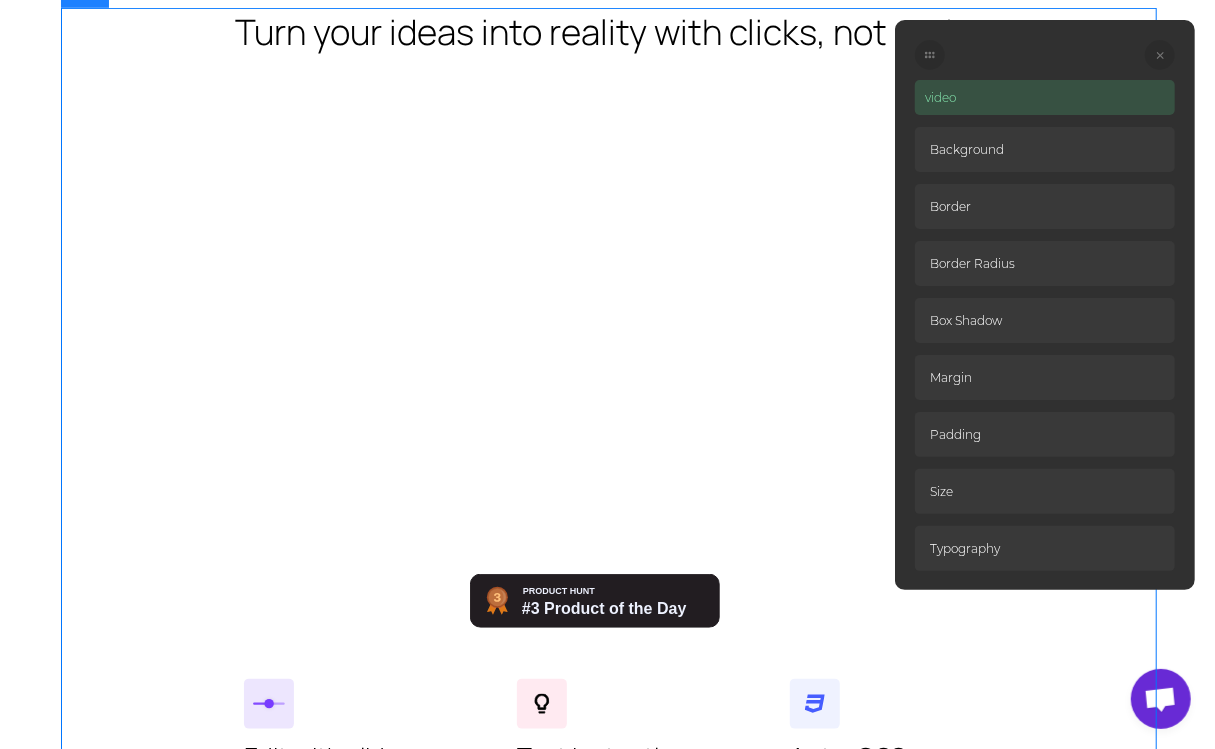 click on "Turn your ideas into reality with clicks, not code. Edit with sliders Don't waste time calculating pixel values. Test instantly Test your text and design ideas with simple clicks. Auto-CSS All your design changes are converted into CSS code. Edit all text Edit any text on any website. No hex codes Pick colors visually. Don't type trial-and-error hex codes. One-click reset Reset changes without touching any code." at bounding box center [608, 590] 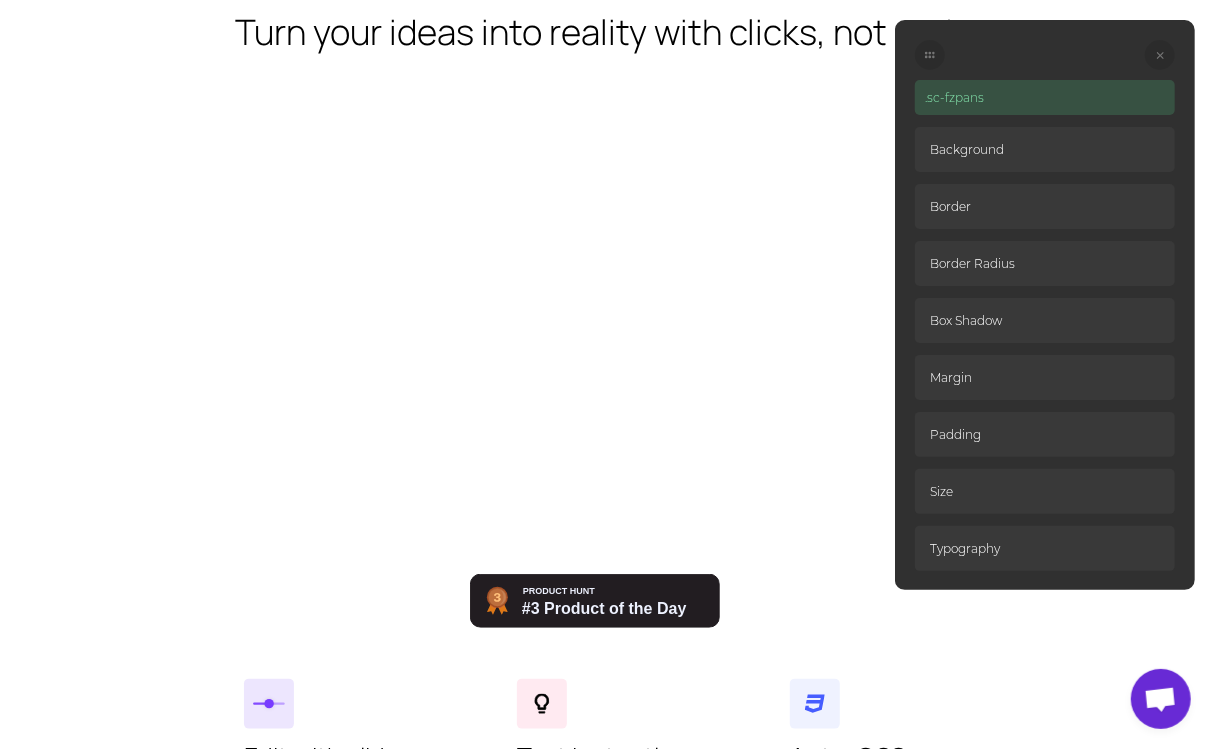 click on "Background" at bounding box center [1045, 149] 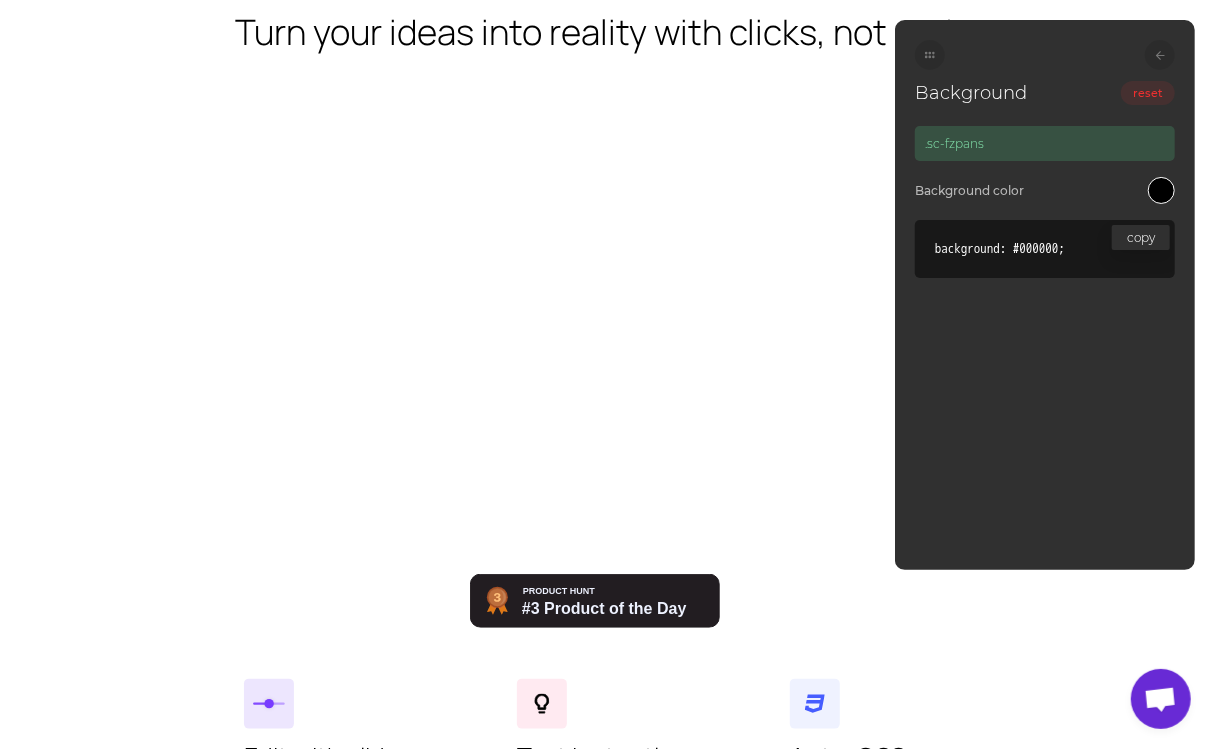 click on "copy background: #000000;" at bounding box center (1045, 249) 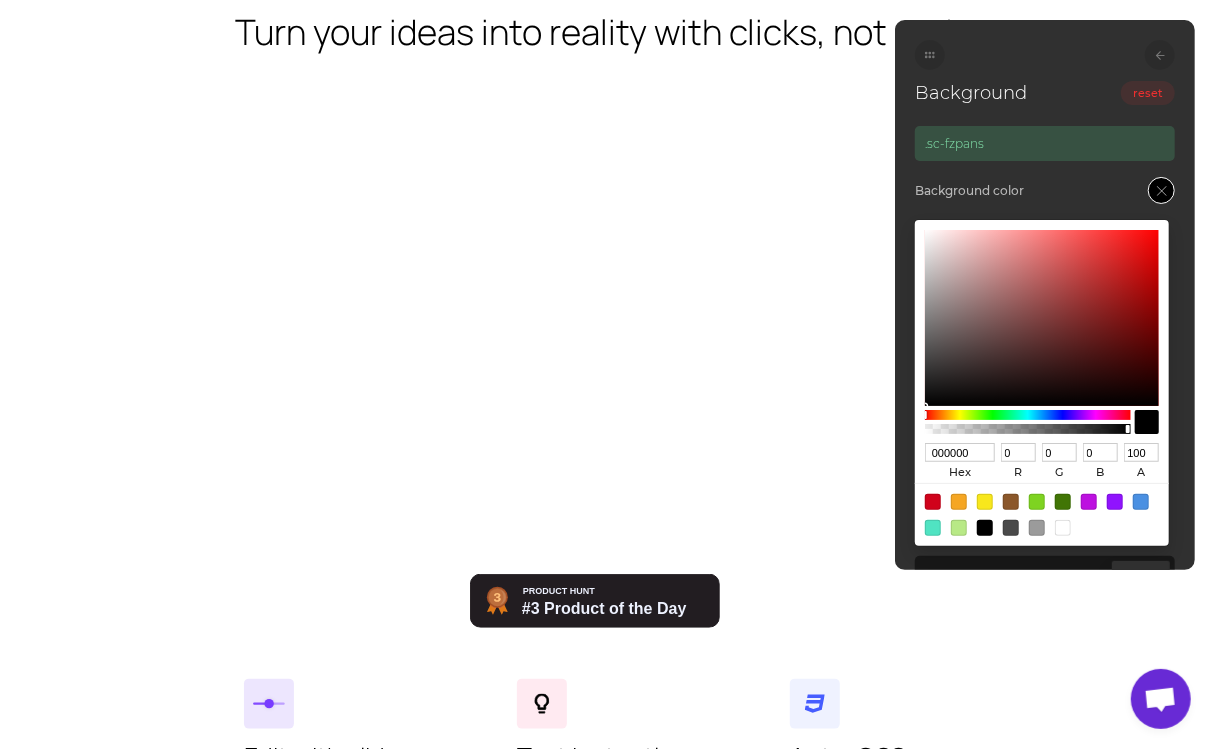 type on "AE4040" 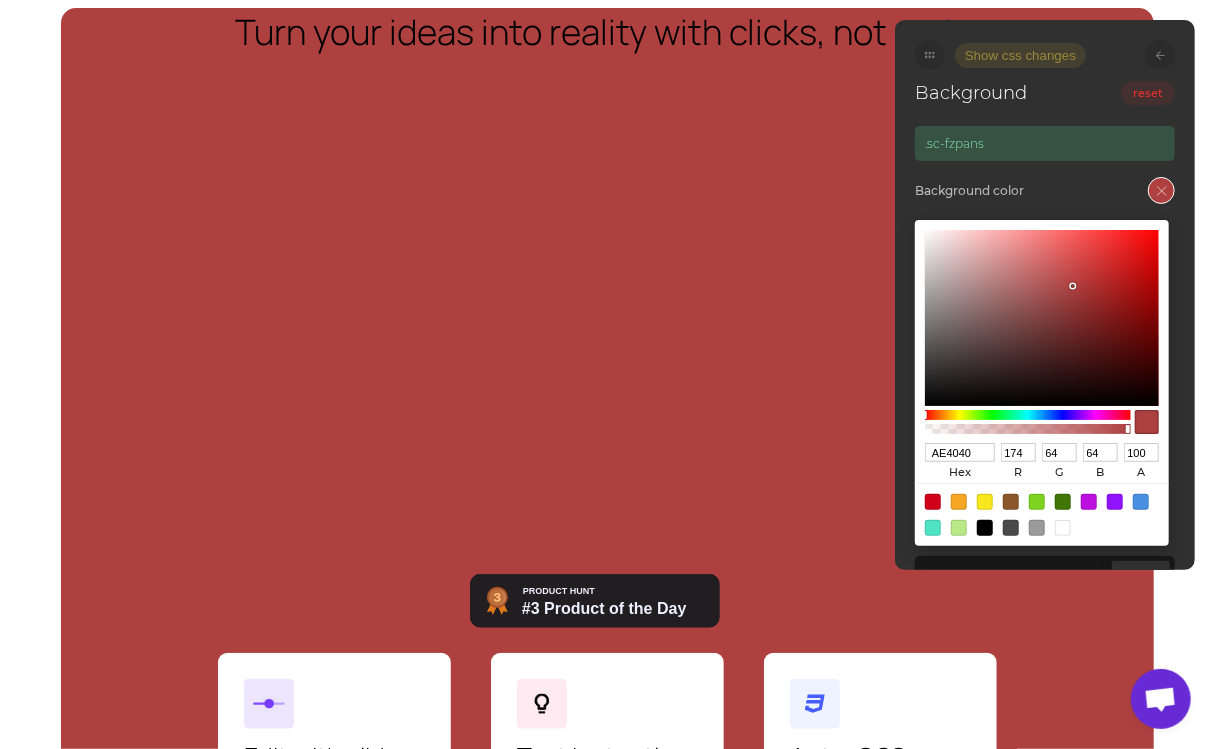 type on "A83939" 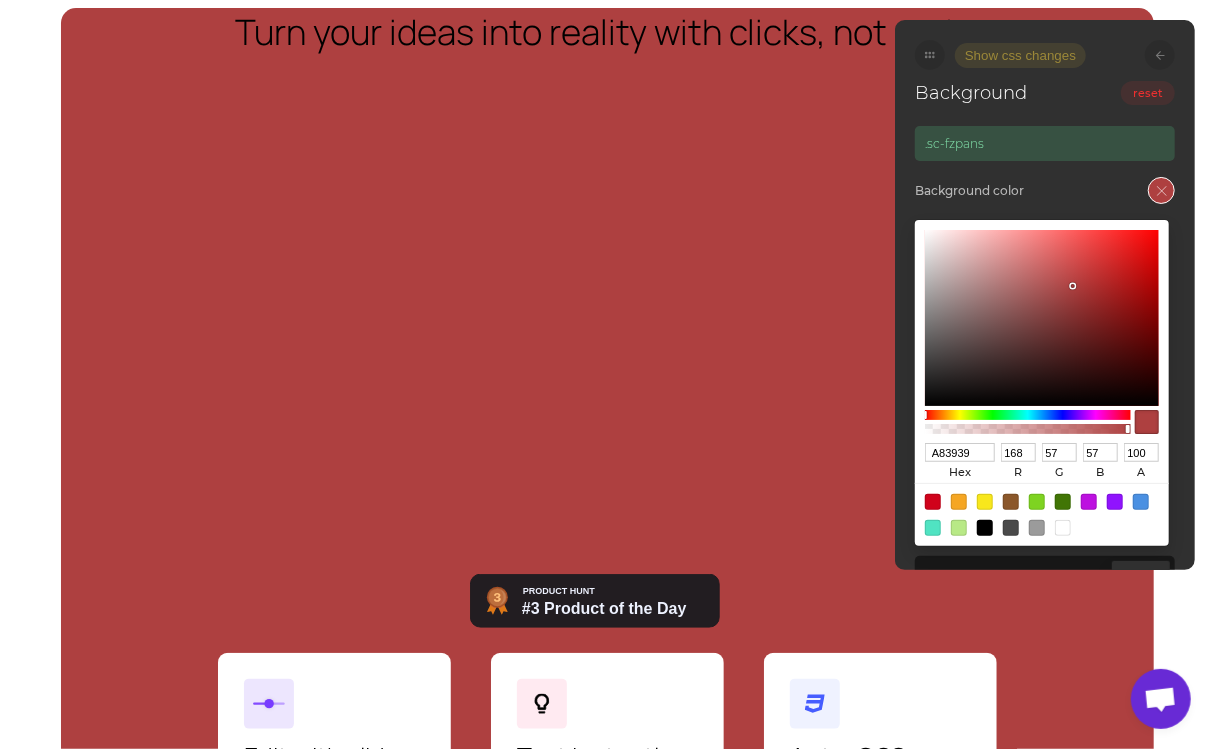 type on "A83838" 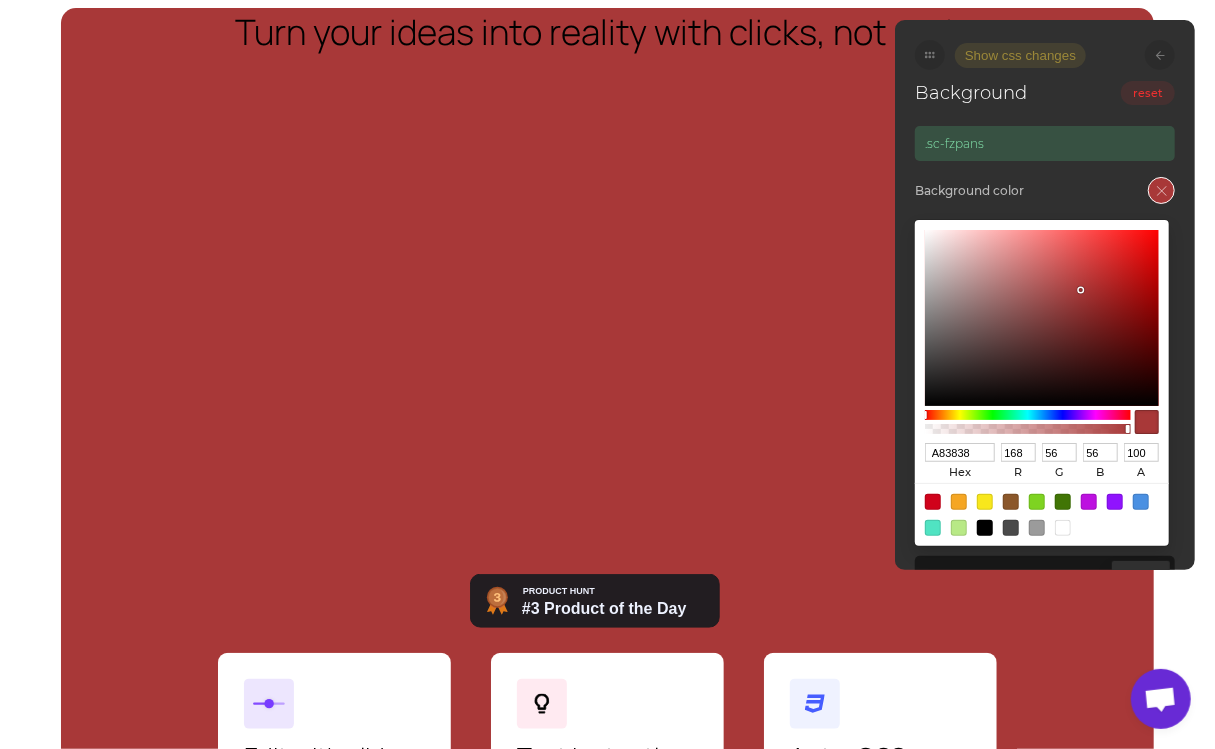 type on "AE3535" 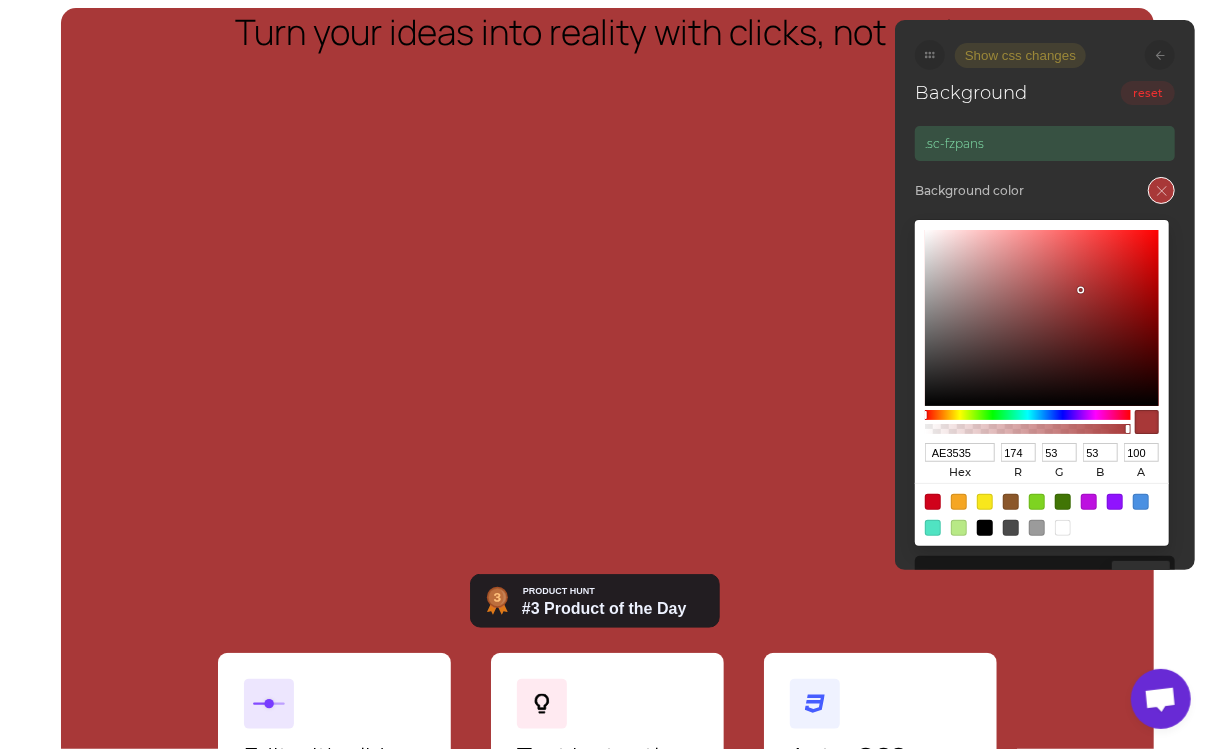 type on "CB2D2D" 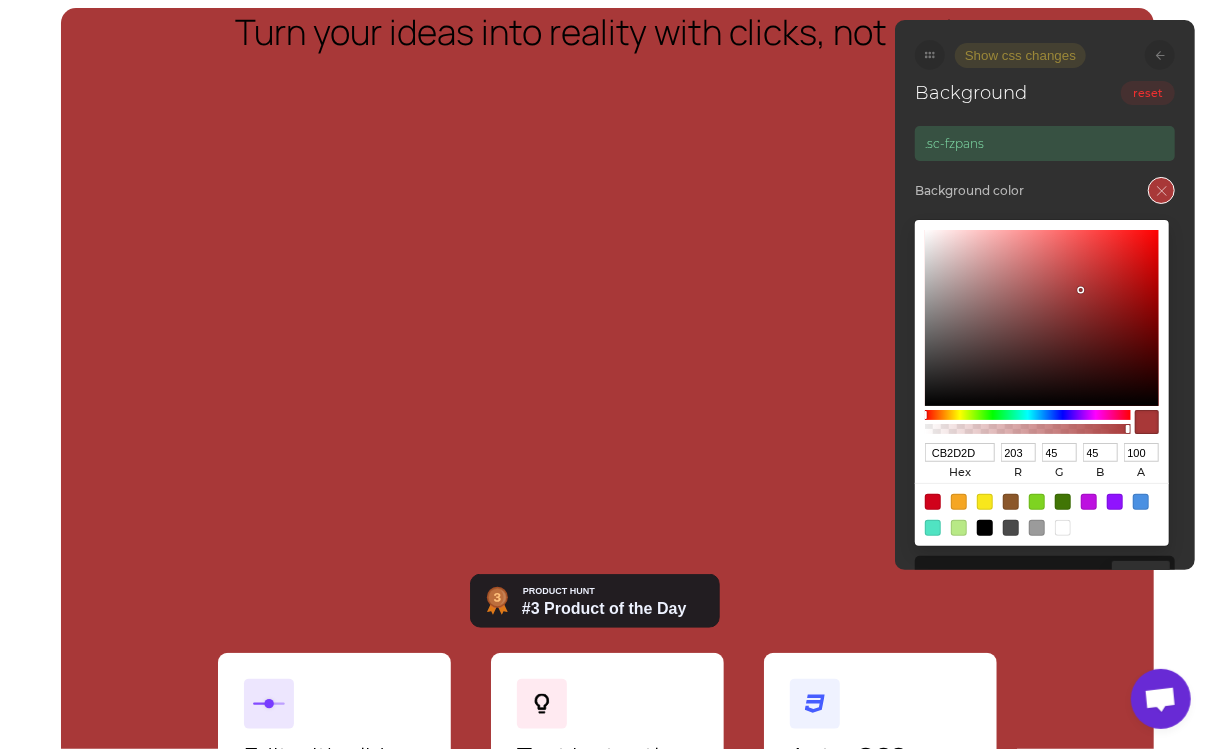 type on "D42D2D" 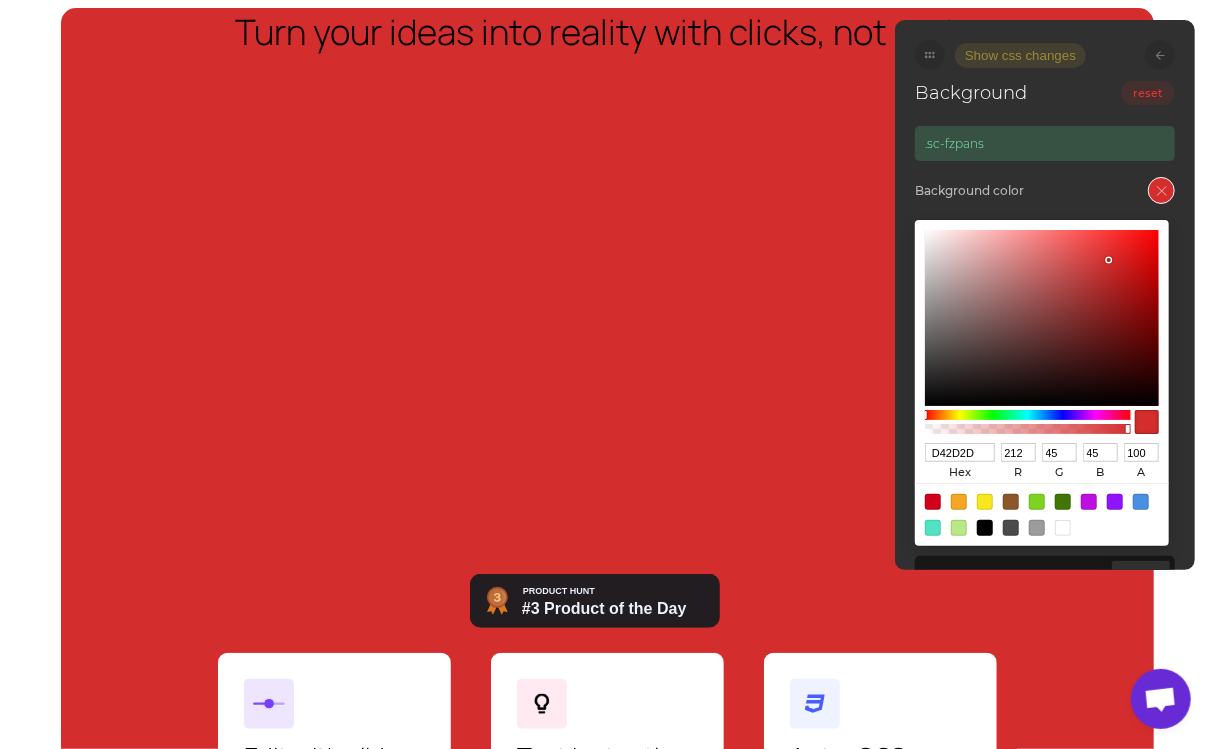 type on "D72B2B" 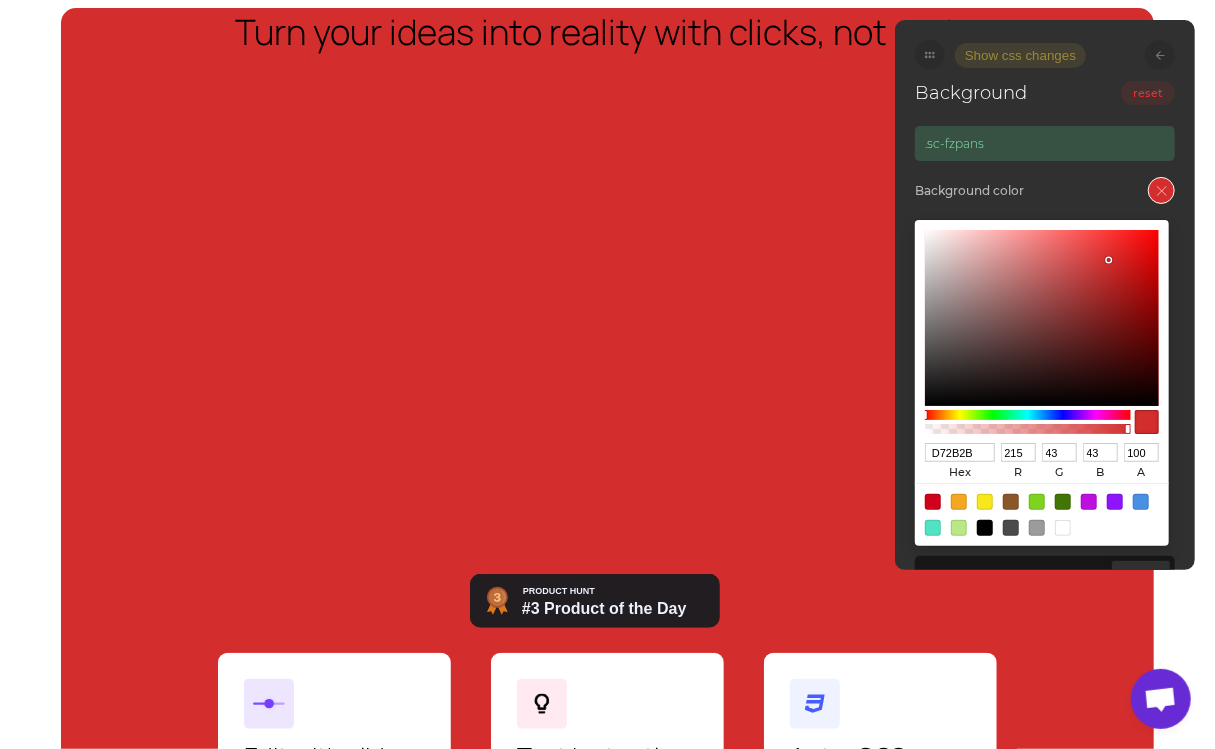 type on "E53333" 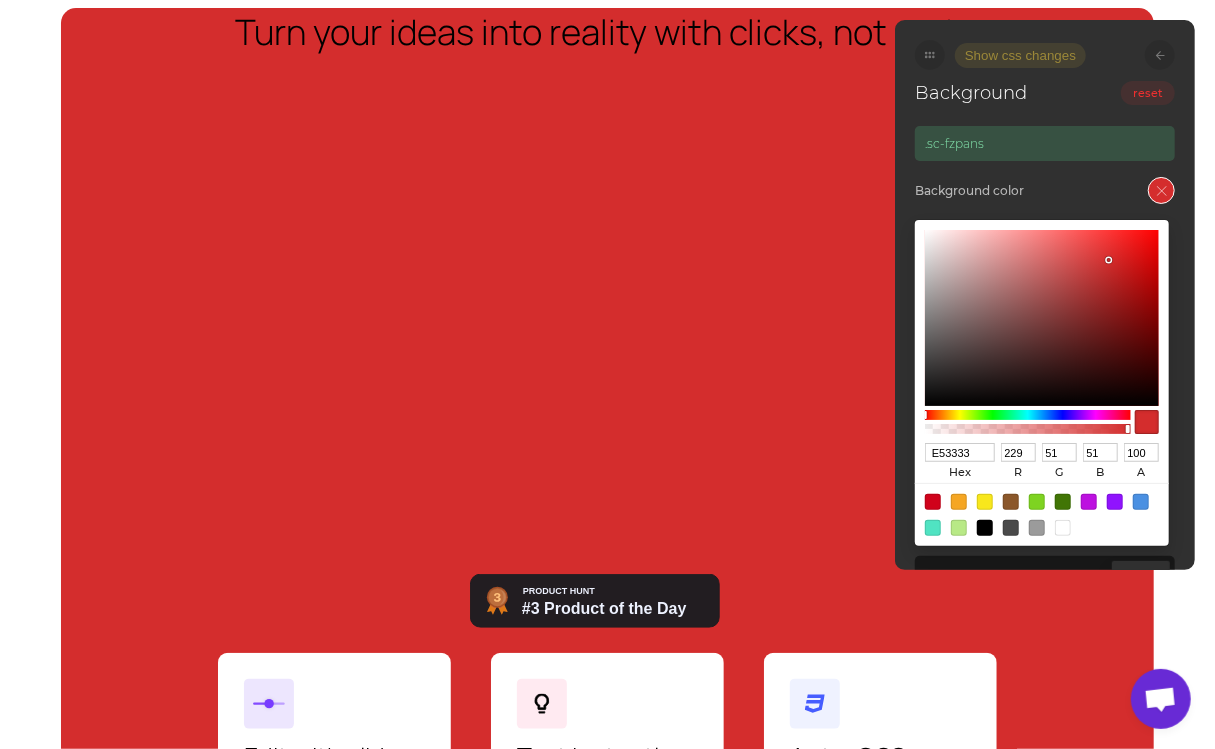 type on "EB4343" 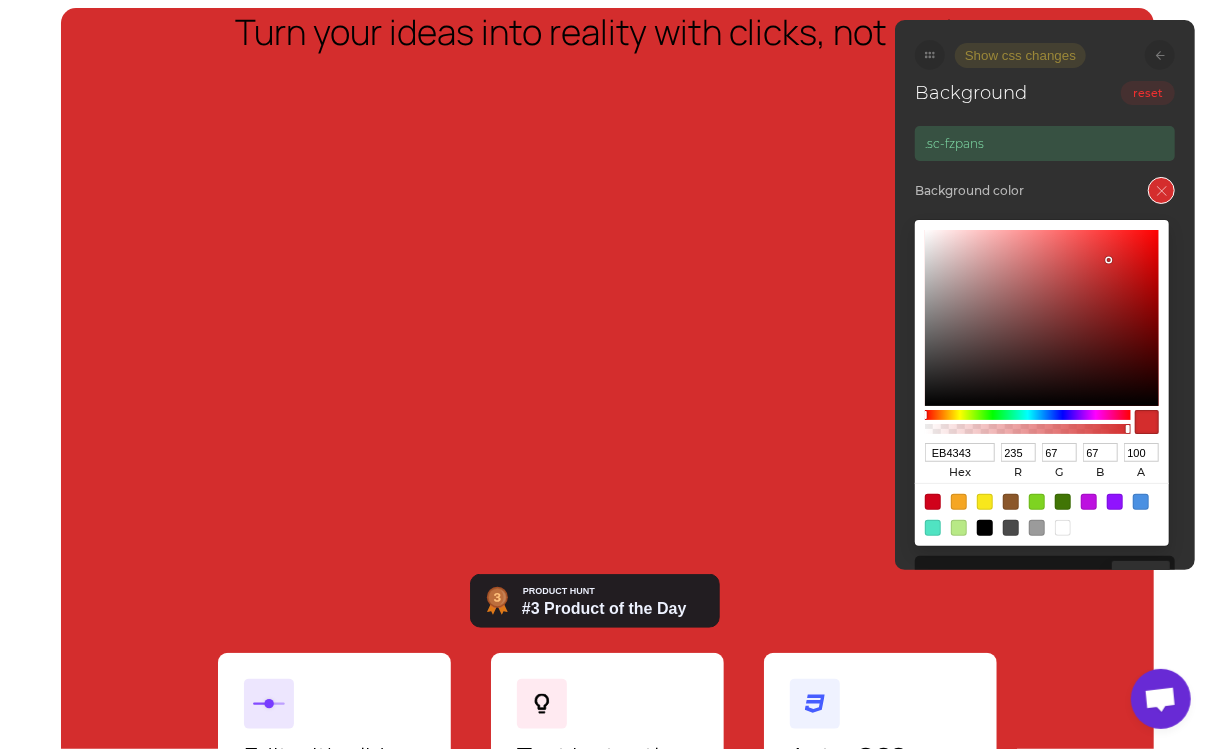 type on "EB4F4F" 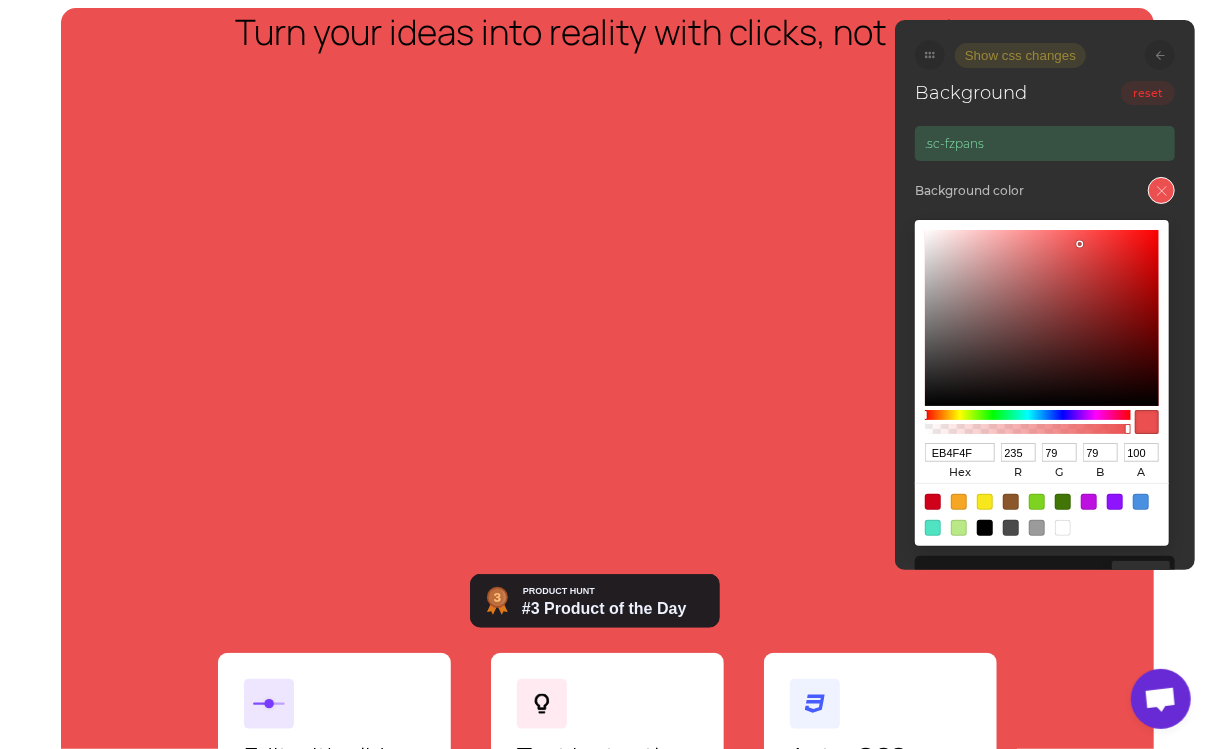 type on "E85F5F" 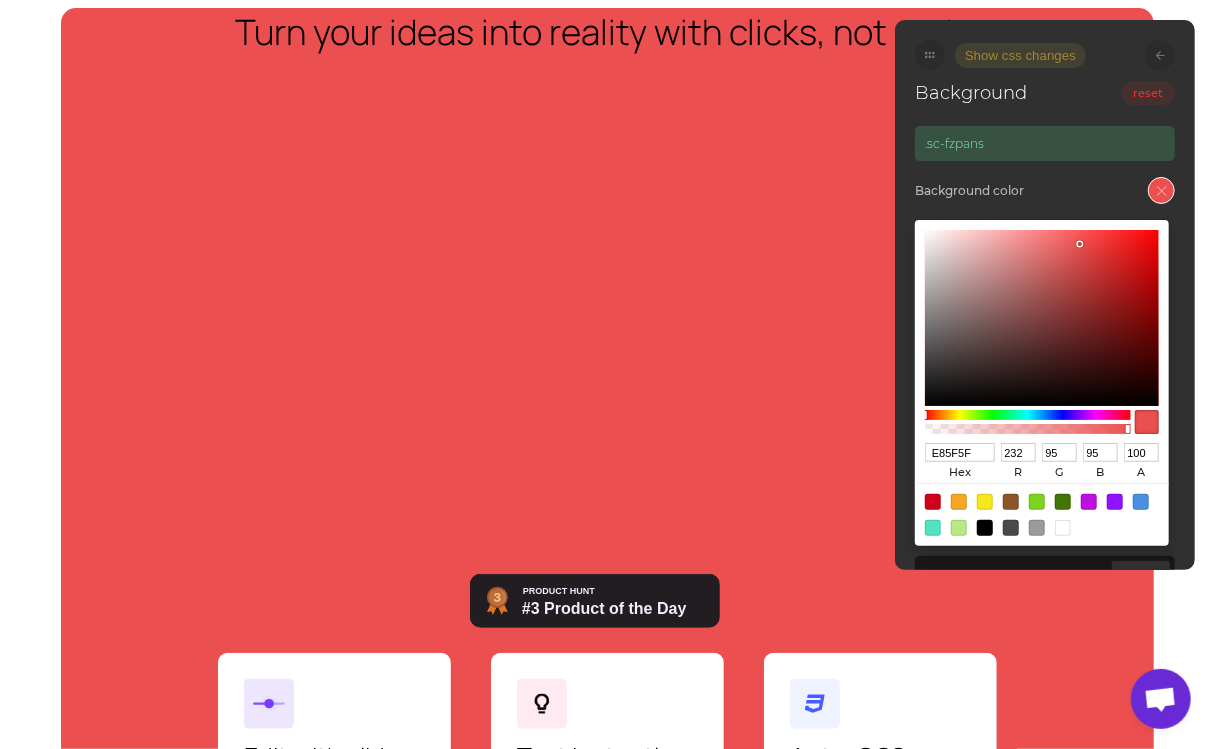 type on "E78686" 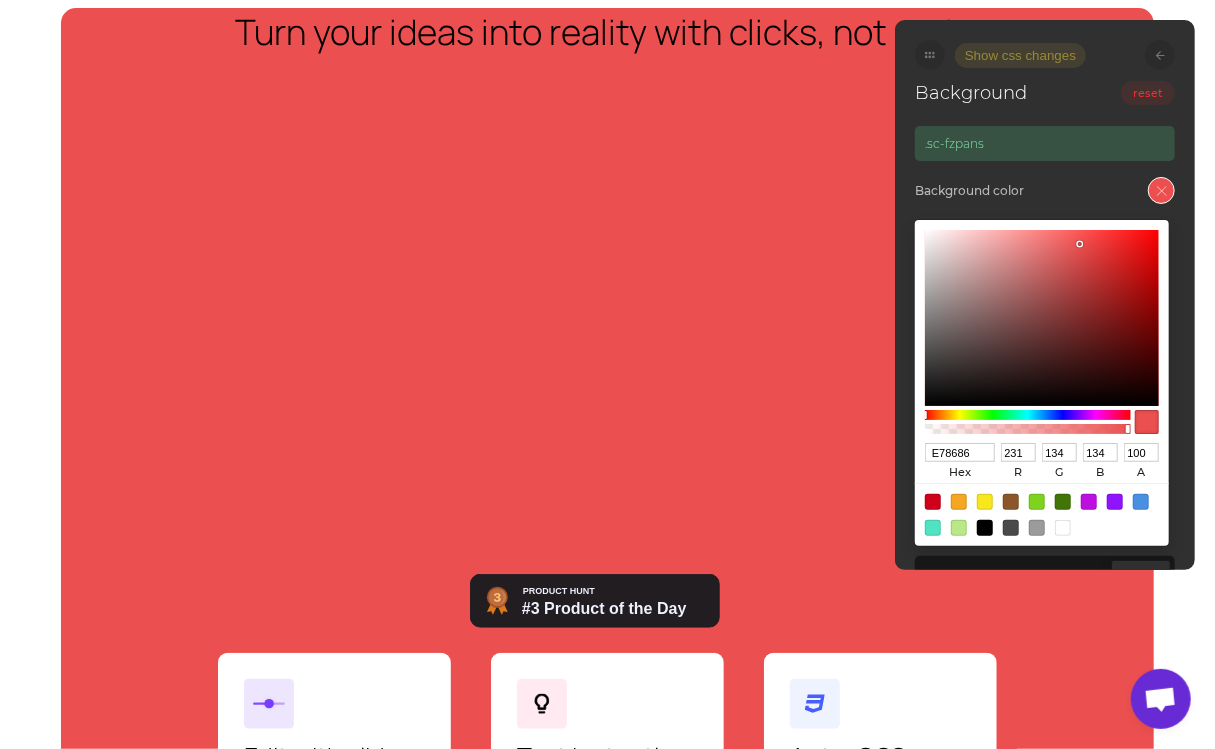 type on "E8A8A8" 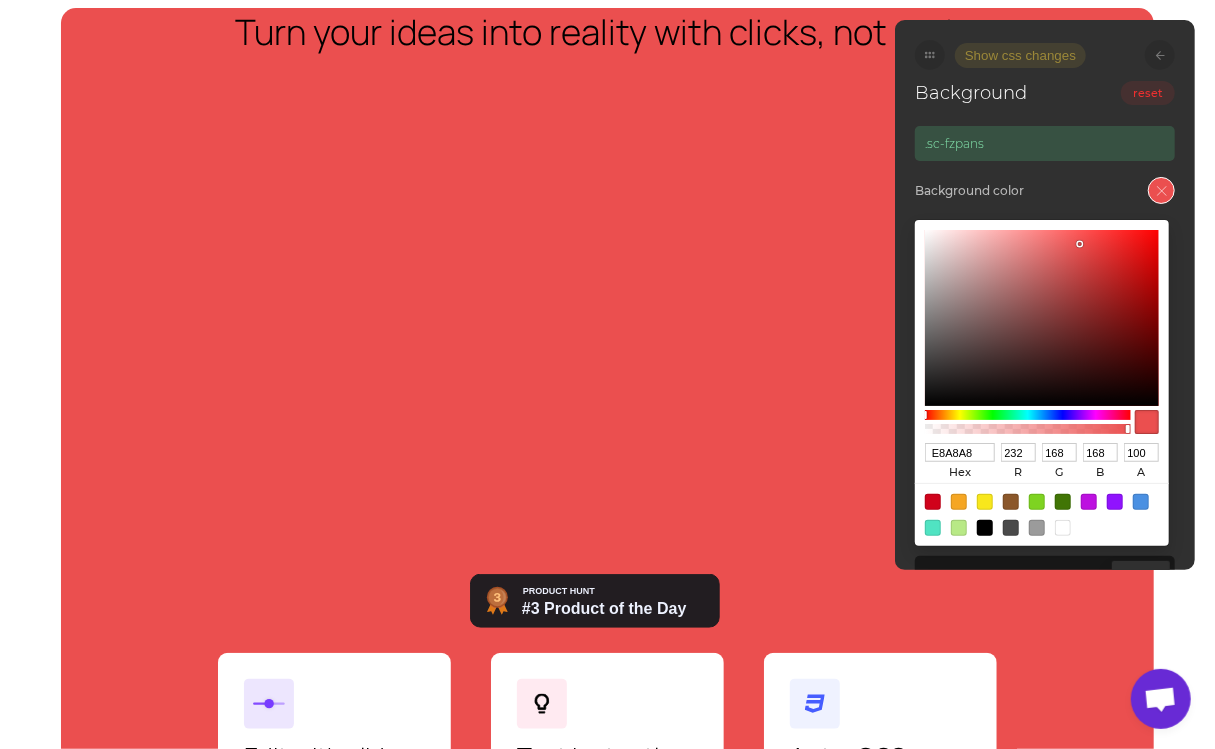 type on "EBB6B6" 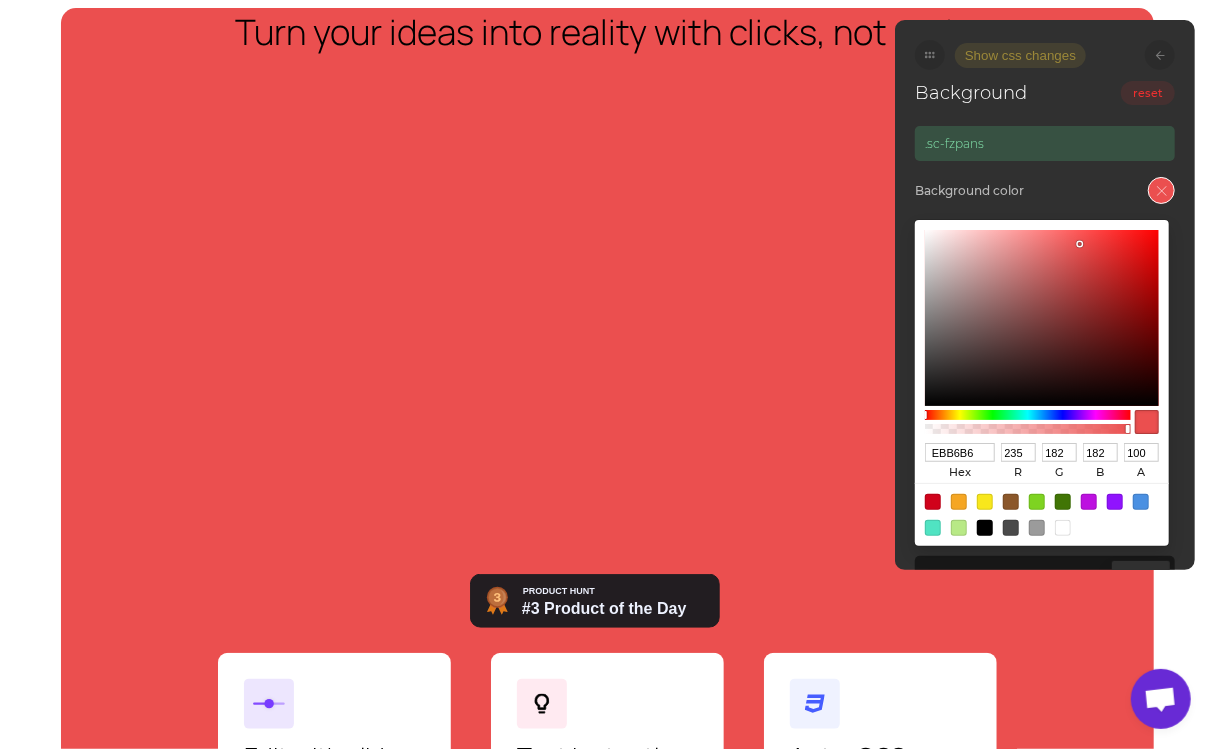 type on "EEC4C4" 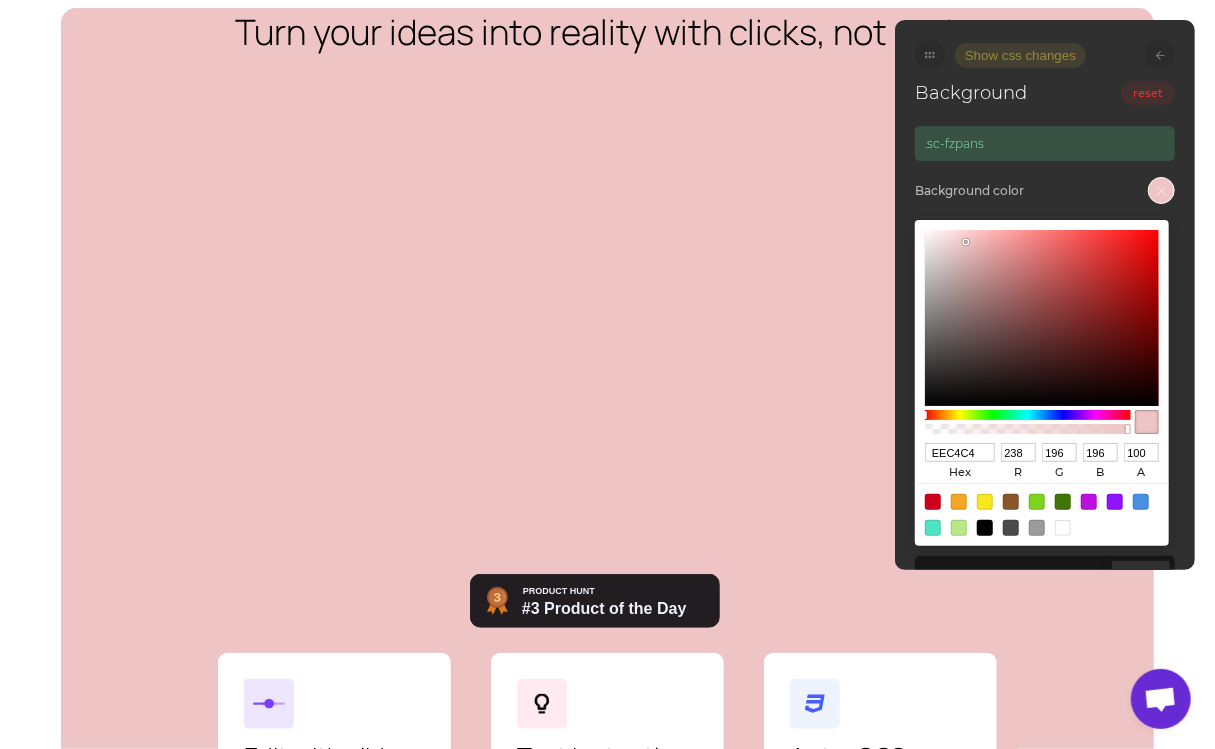 type on "EECBCB" 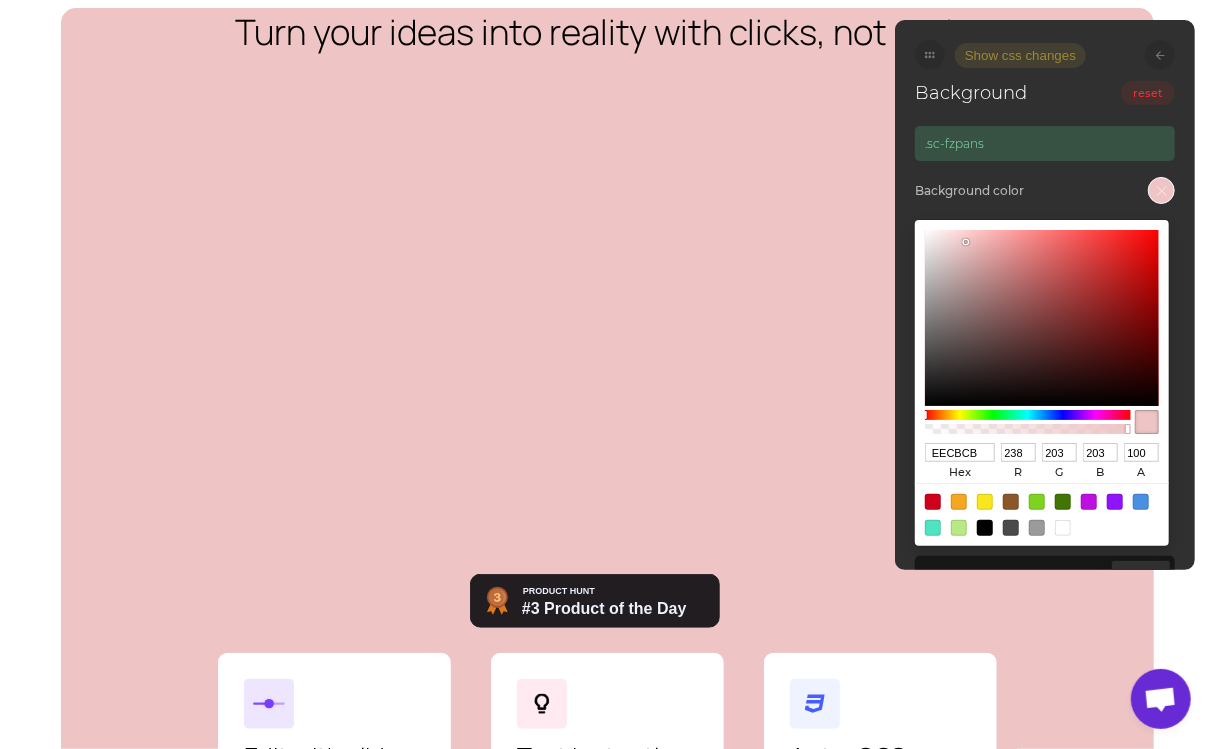 type on "F4D8D8" 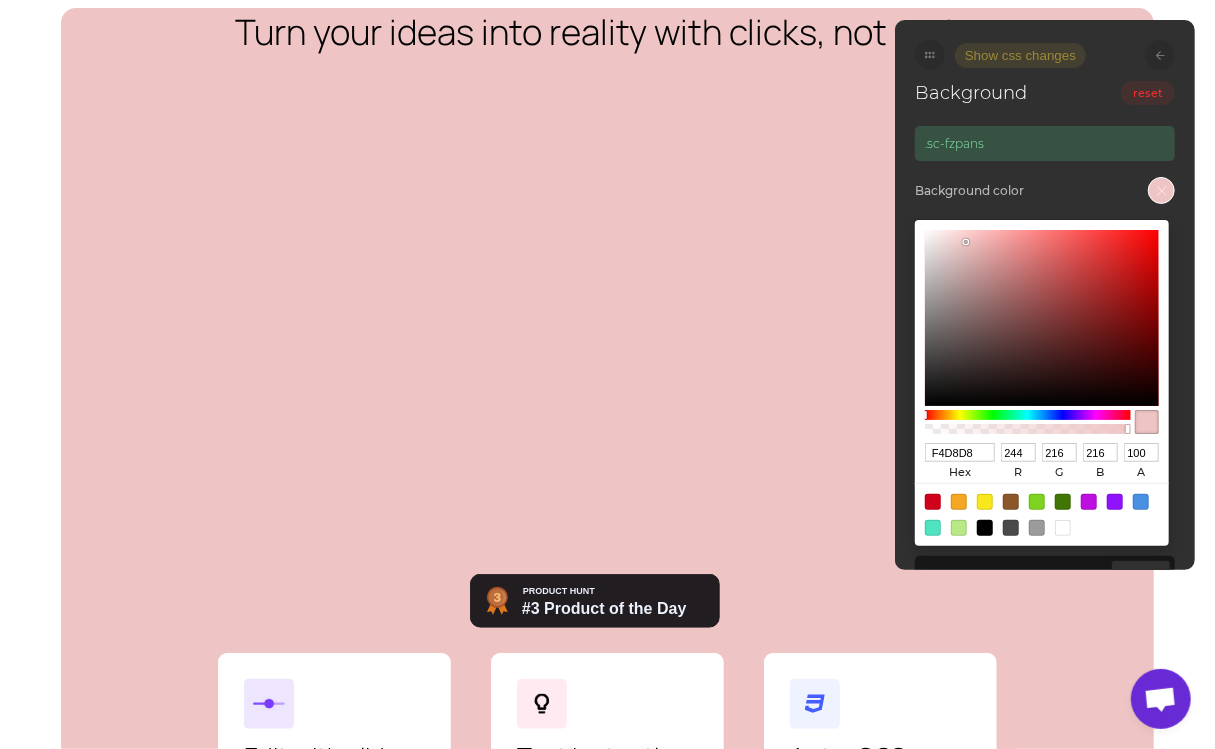 type on "F7DFDF" 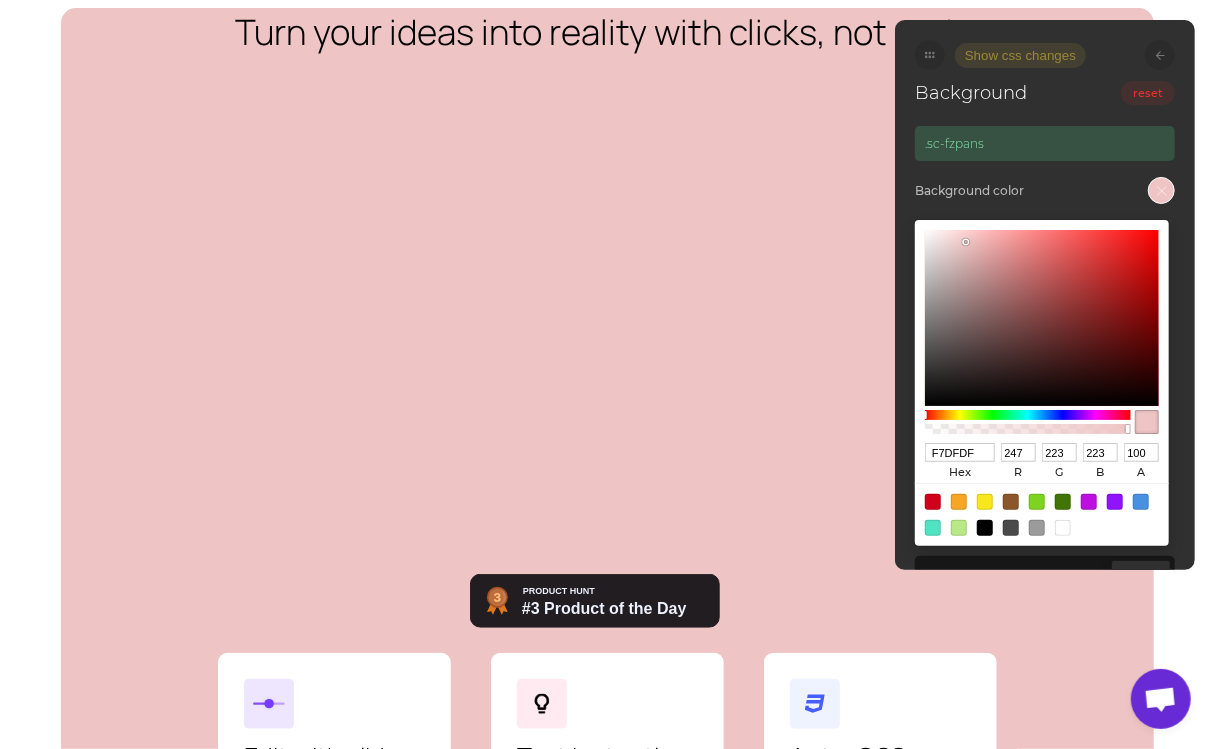 type on "F7E0E0" 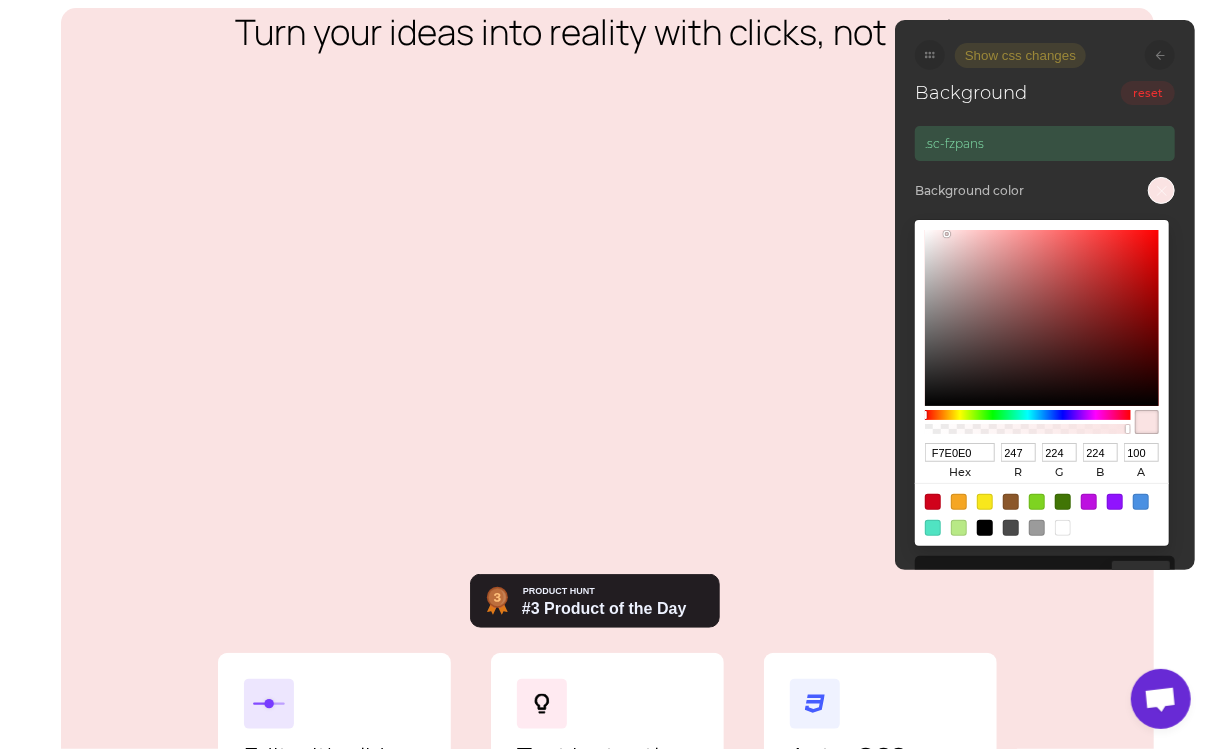 type on "FAE3E3" 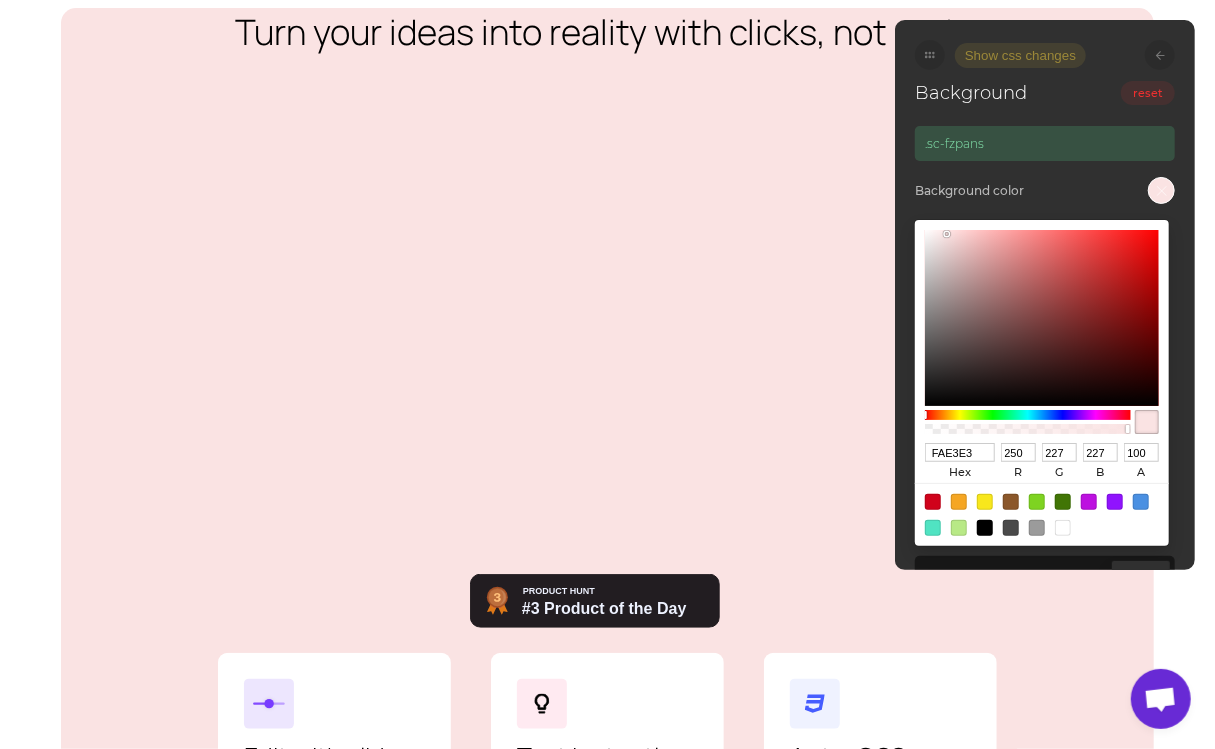 type on "FDE4E4" 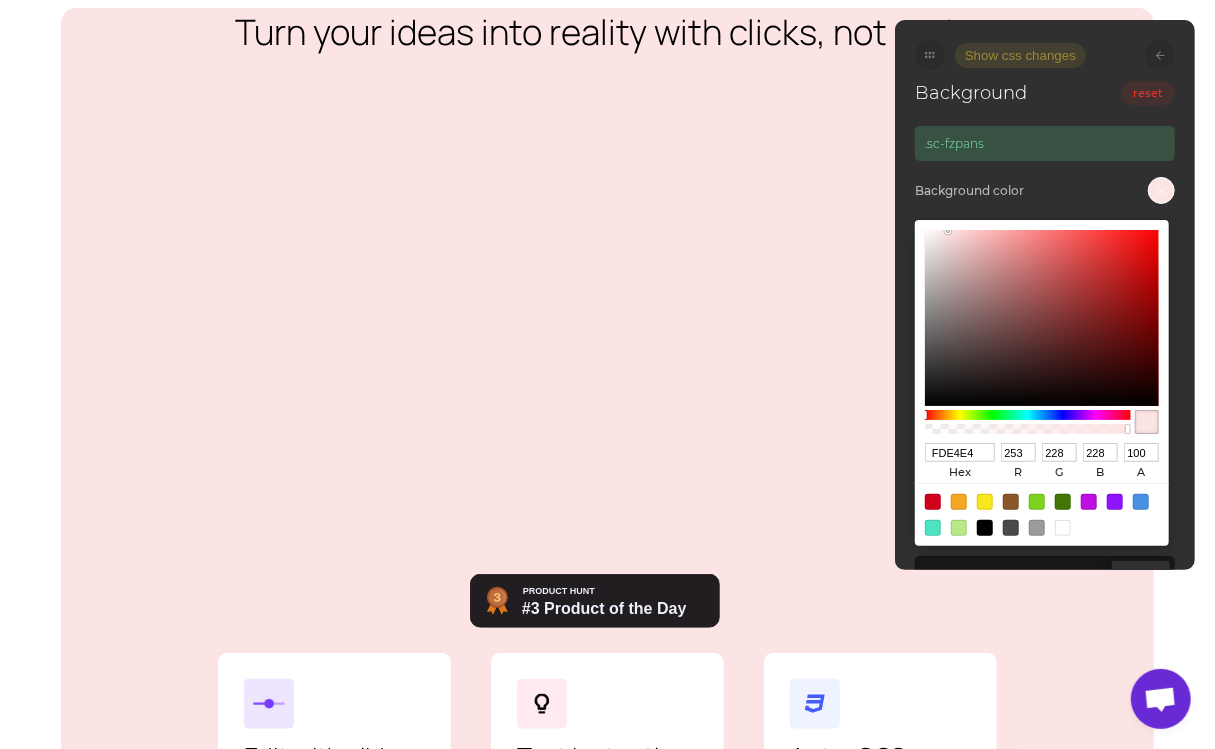 drag, startPoint x: 1074, startPoint y: 285, endPoint x: 948, endPoint y: 231, distance: 137.08392 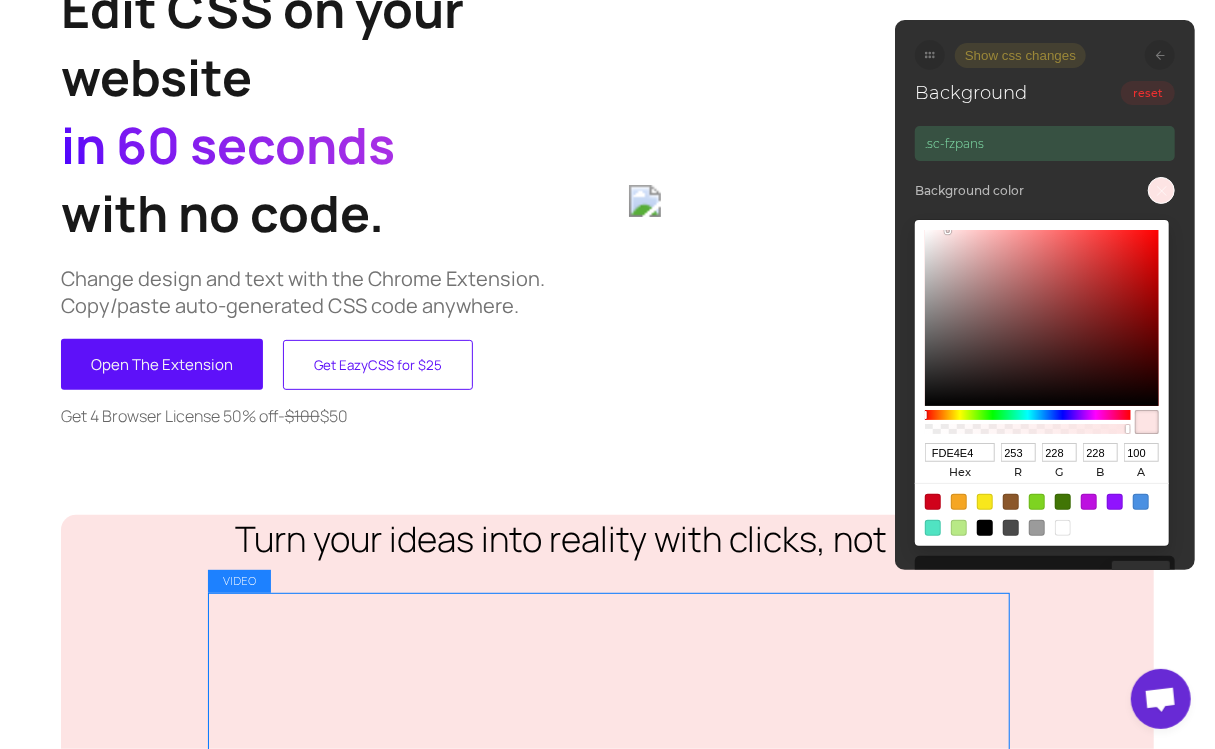 scroll, scrollTop: 0, scrollLeft: 0, axis: both 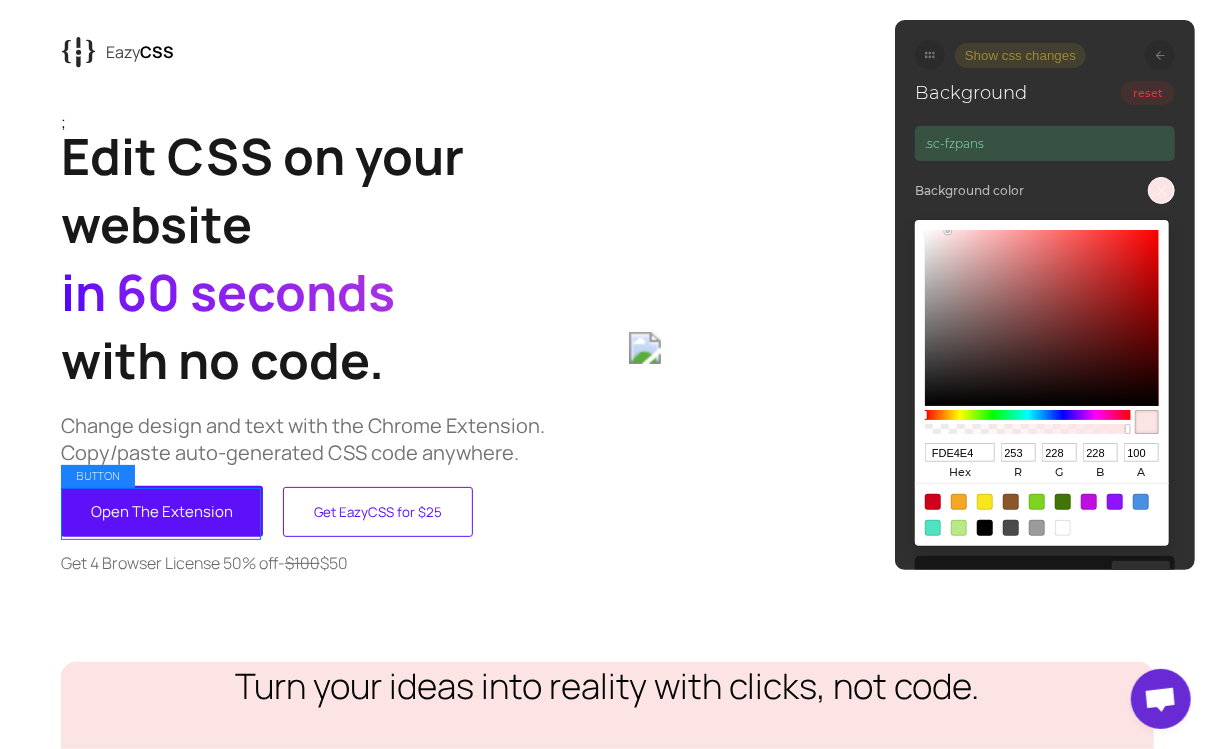 drag, startPoint x: 214, startPoint y: 513, endPoint x: 172, endPoint y: 597, distance: 93.914856 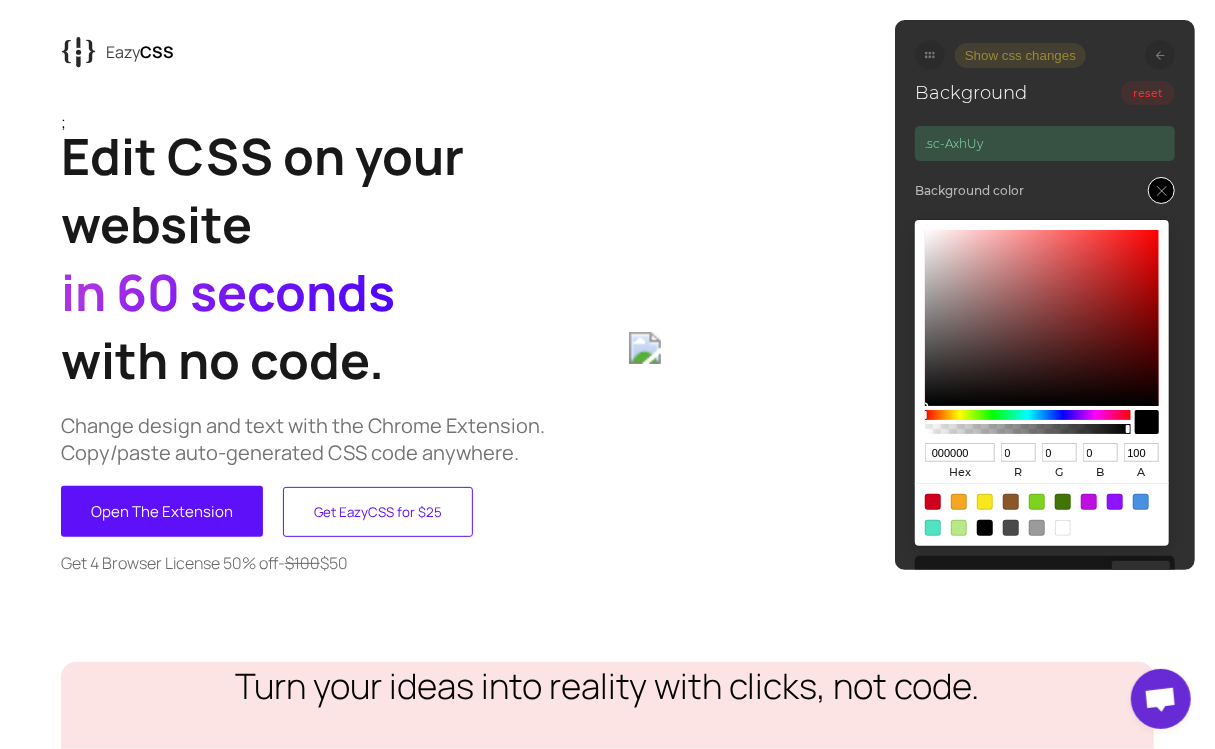click 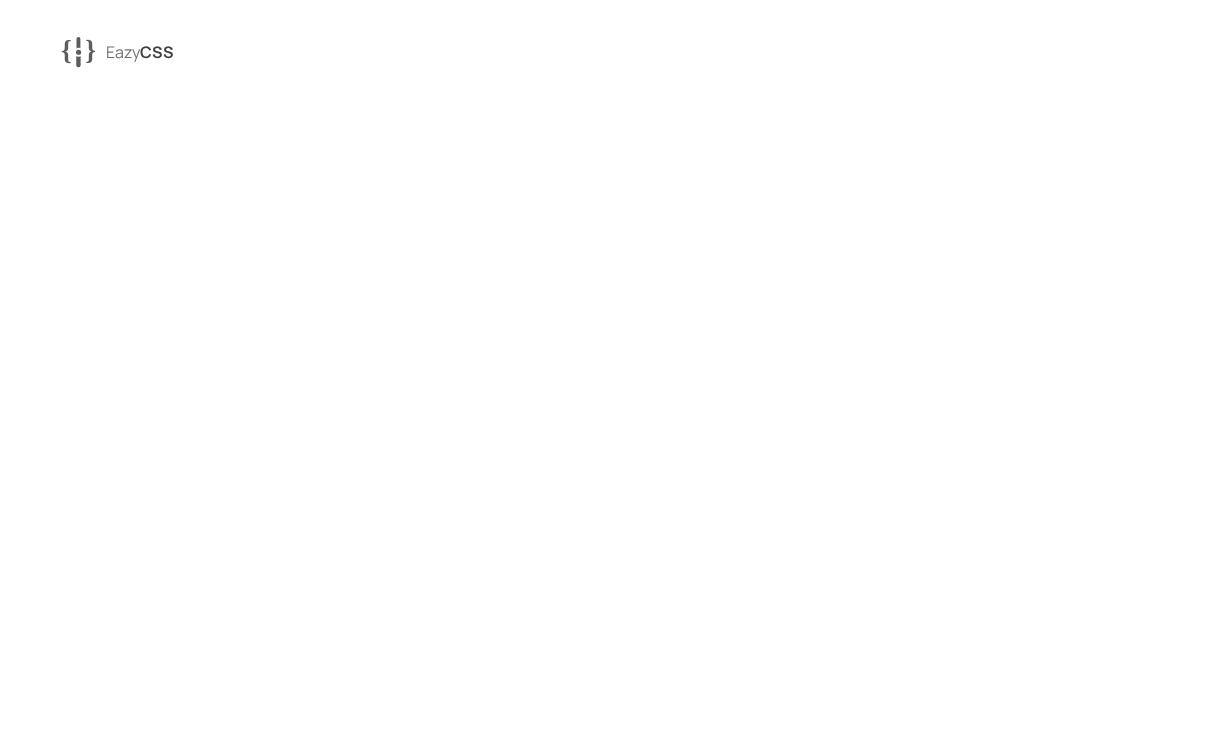 scroll, scrollTop: 0, scrollLeft: 0, axis: both 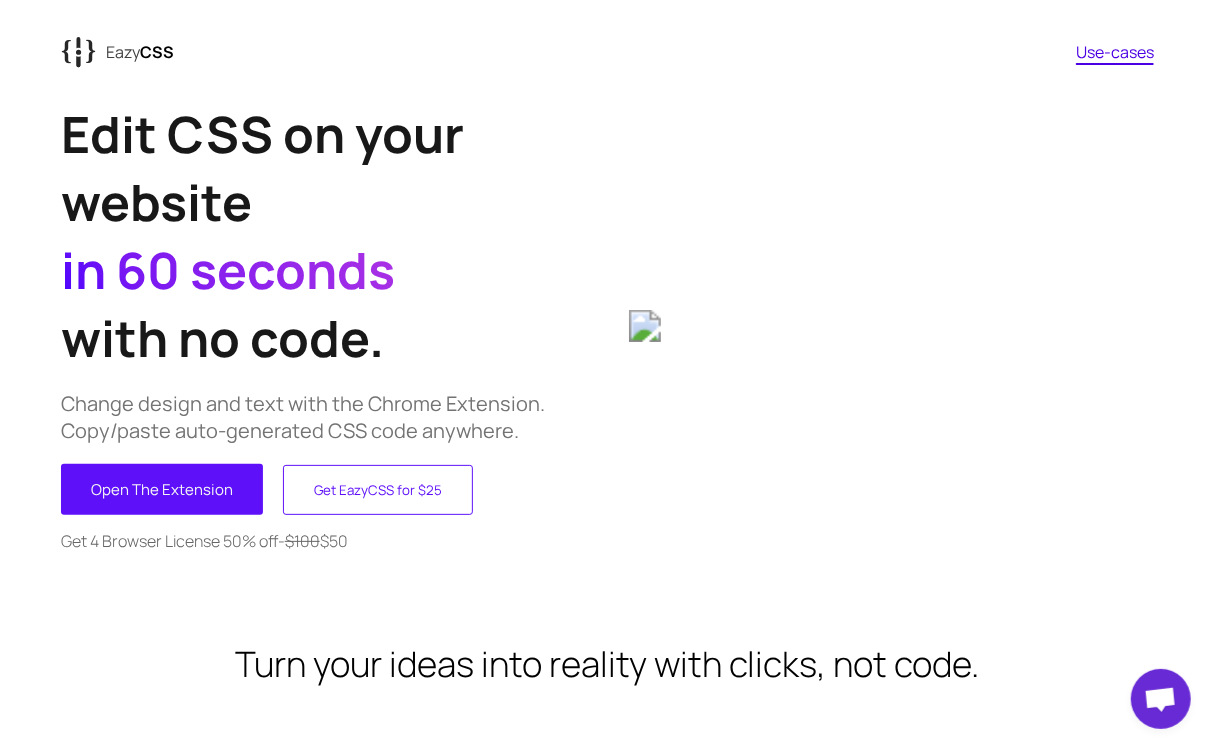 drag, startPoint x: 145, startPoint y: 502, endPoint x: 20, endPoint y: 527, distance: 127.47549 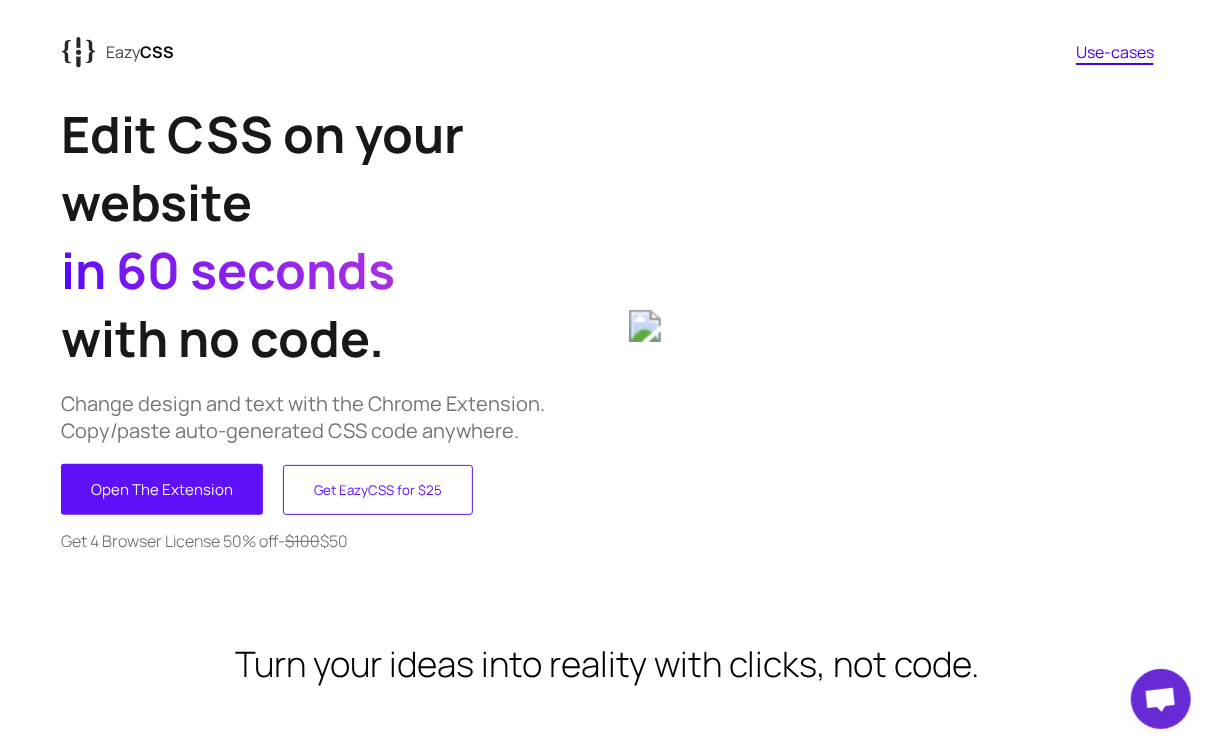 drag, startPoint x: 115, startPoint y: 495, endPoint x: 148, endPoint y: 574, distance: 85.61542 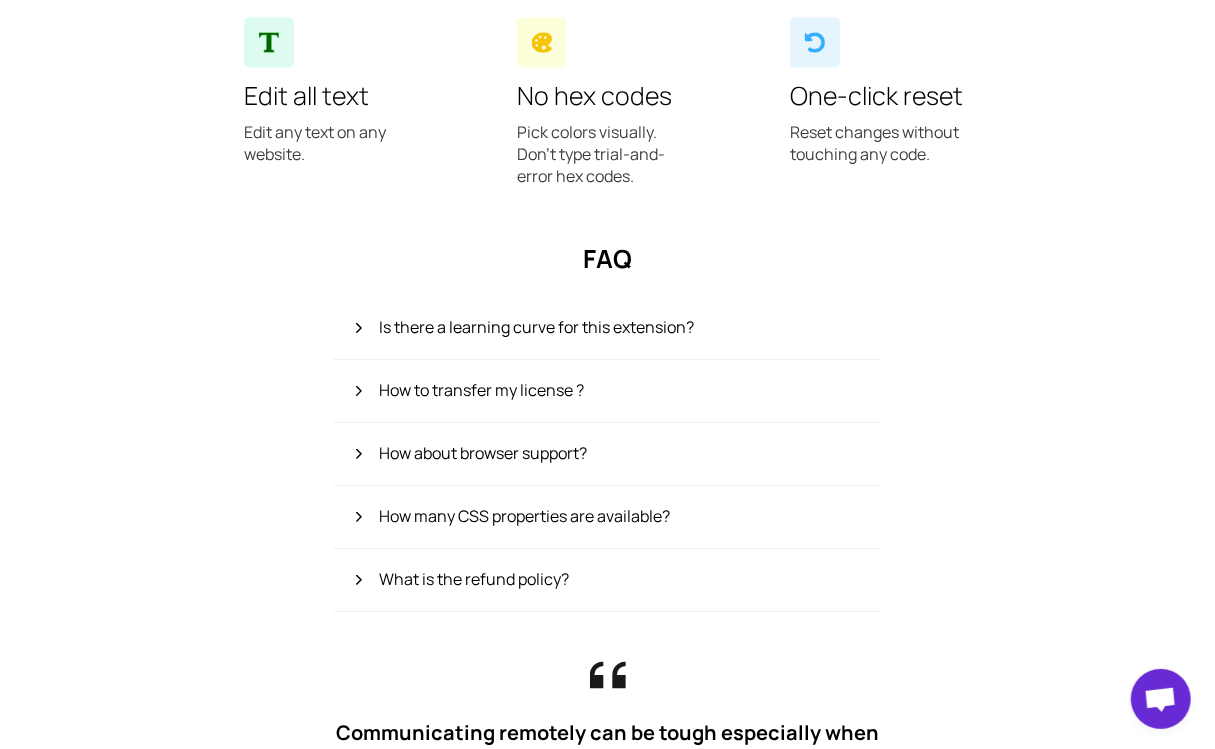 scroll, scrollTop: 1586, scrollLeft: 0, axis: vertical 